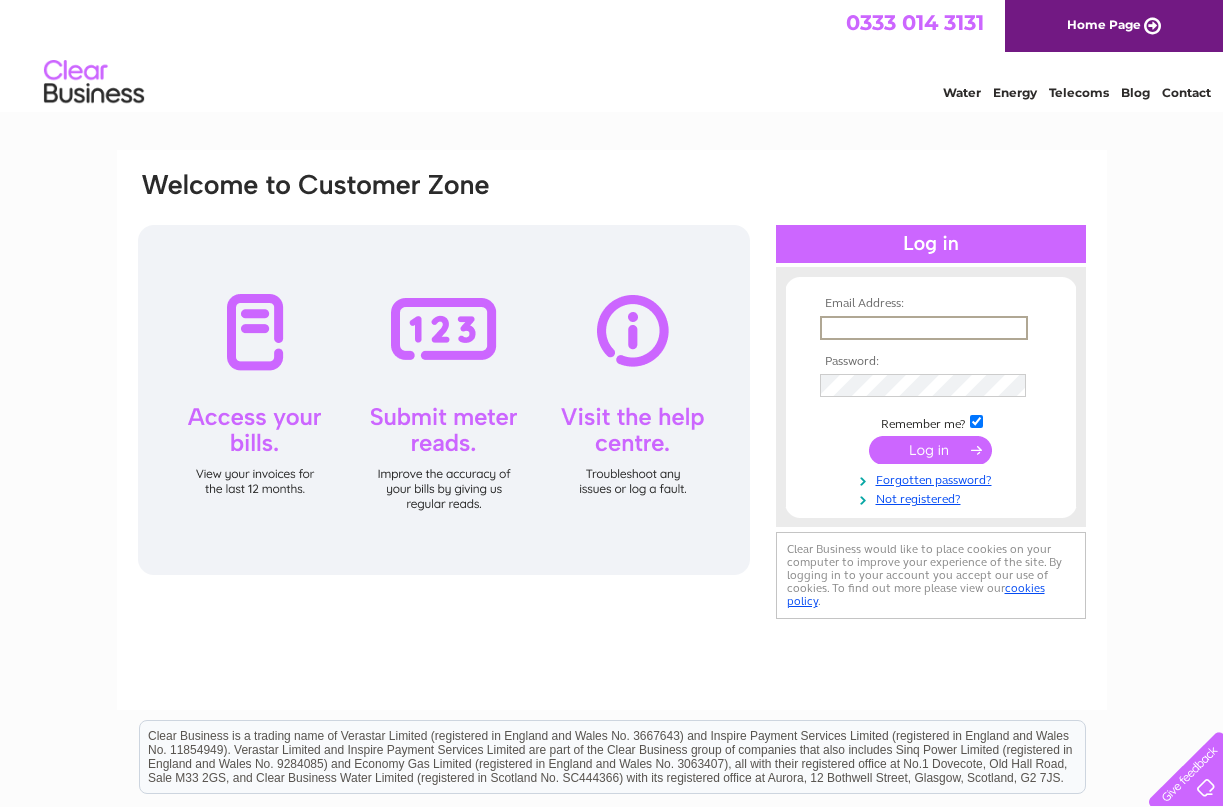 scroll, scrollTop: 0, scrollLeft: 0, axis: both 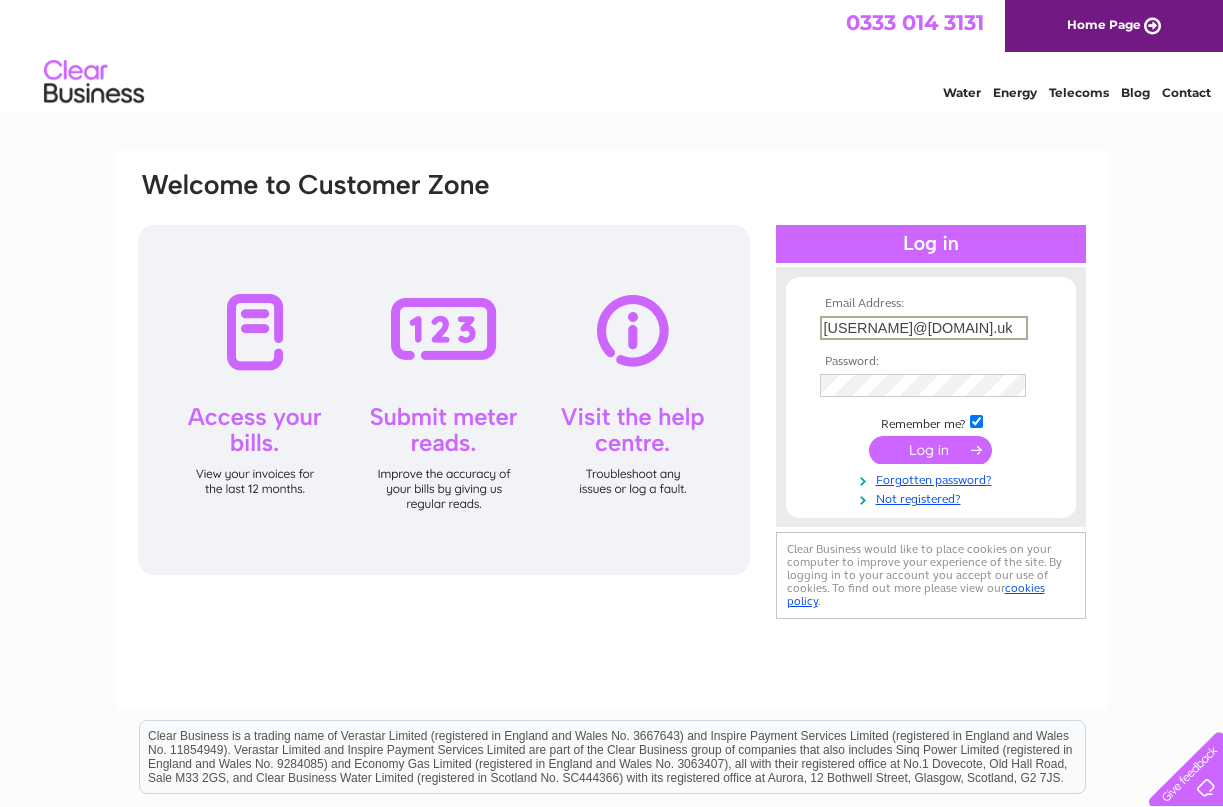 click at bounding box center (930, 450) 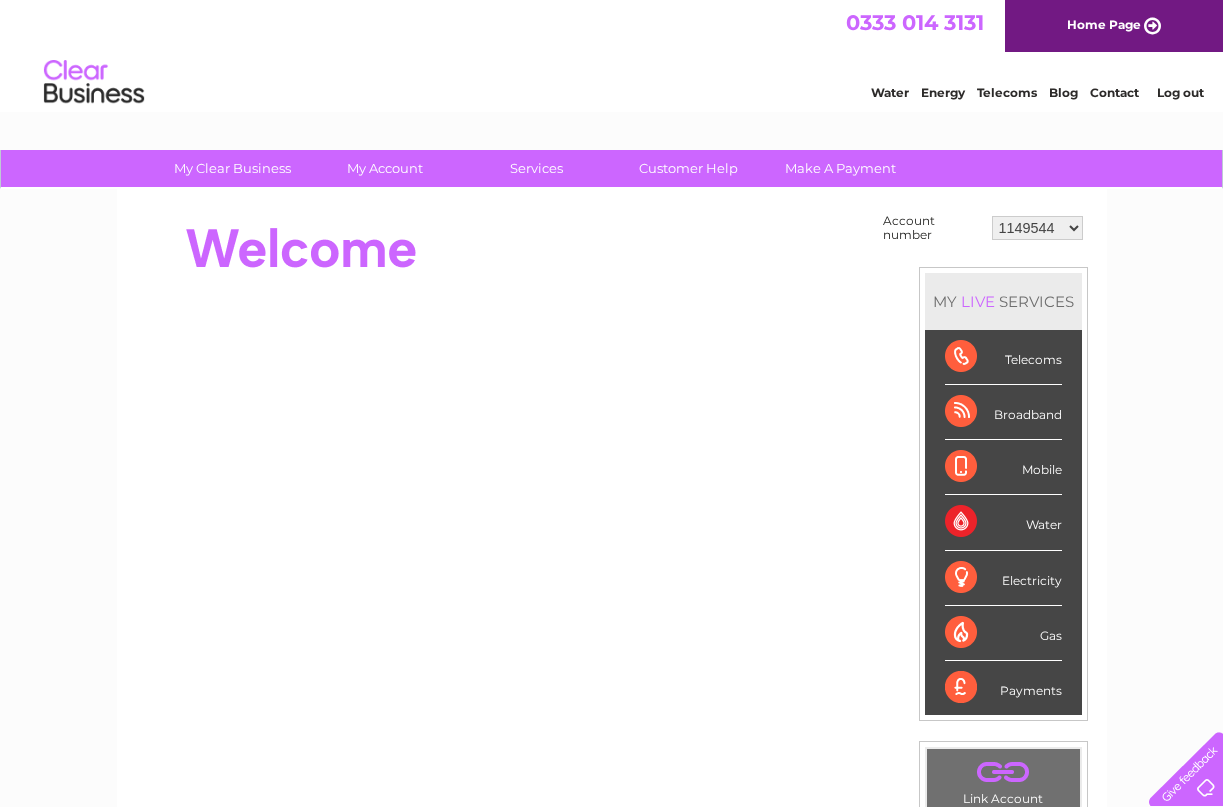 scroll, scrollTop: 0, scrollLeft: 0, axis: both 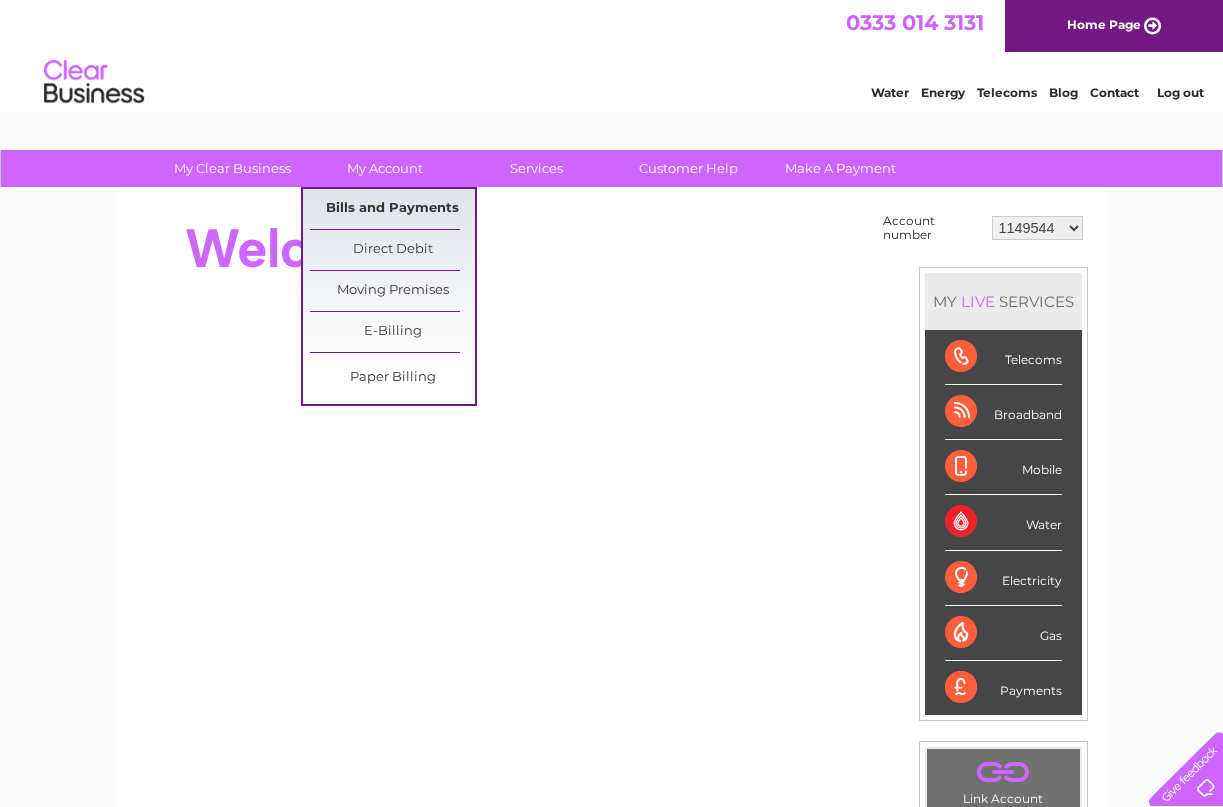 click on "Bills and Payments" at bounding box center (392, 209) 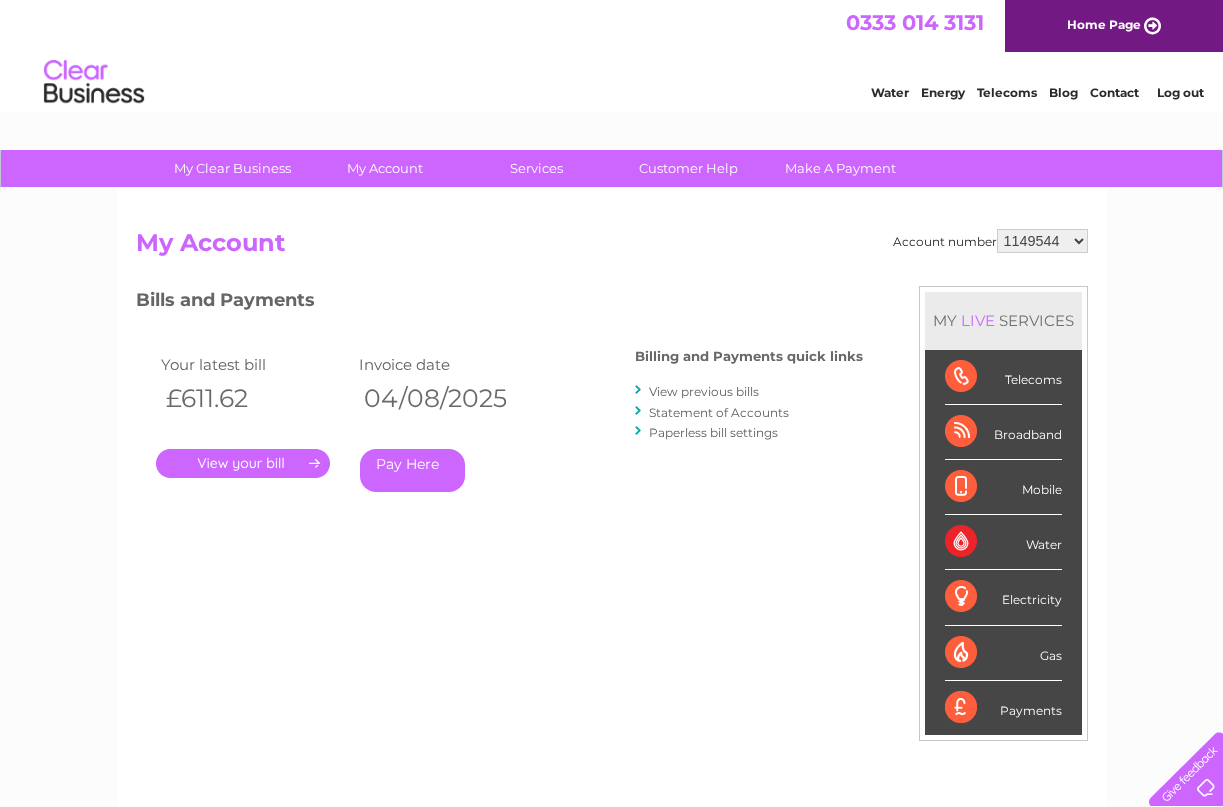 scroll, scrollTop: 0, scrollLeft: 0, axis: both 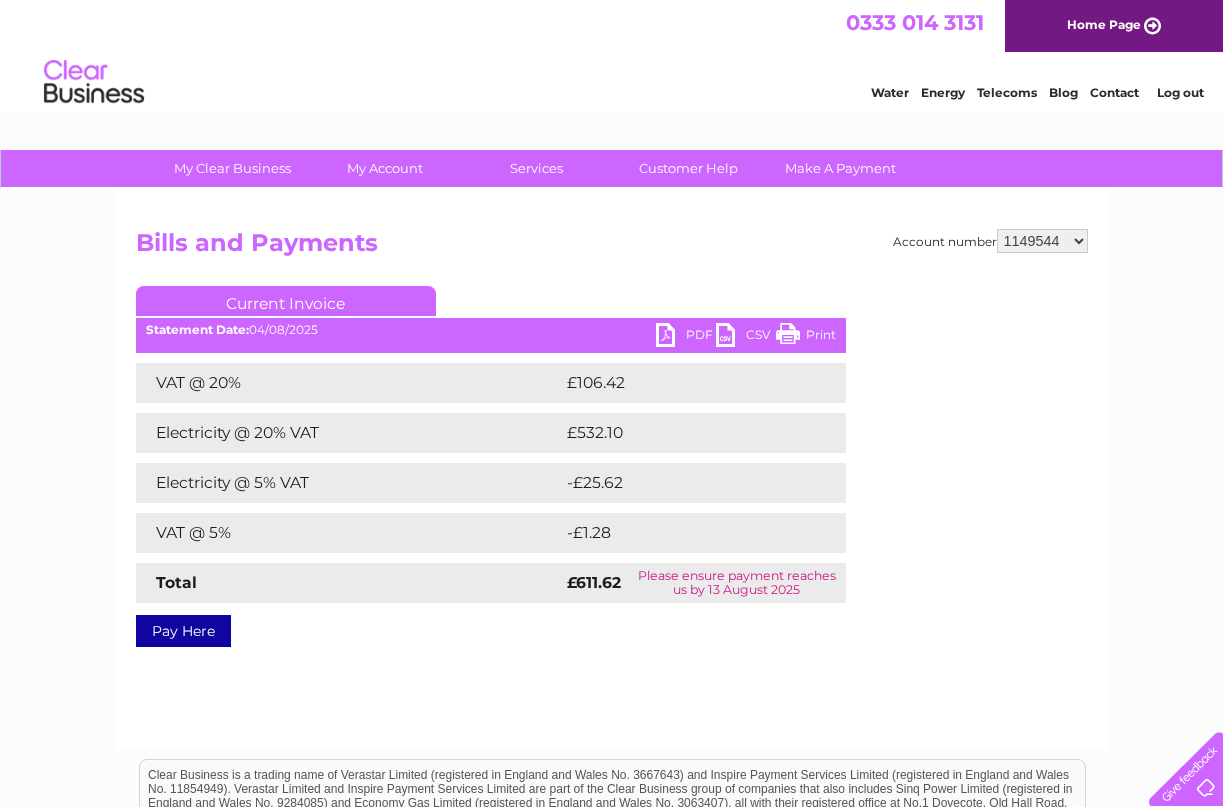 click on "PDF" at bounding box center (686, 337) 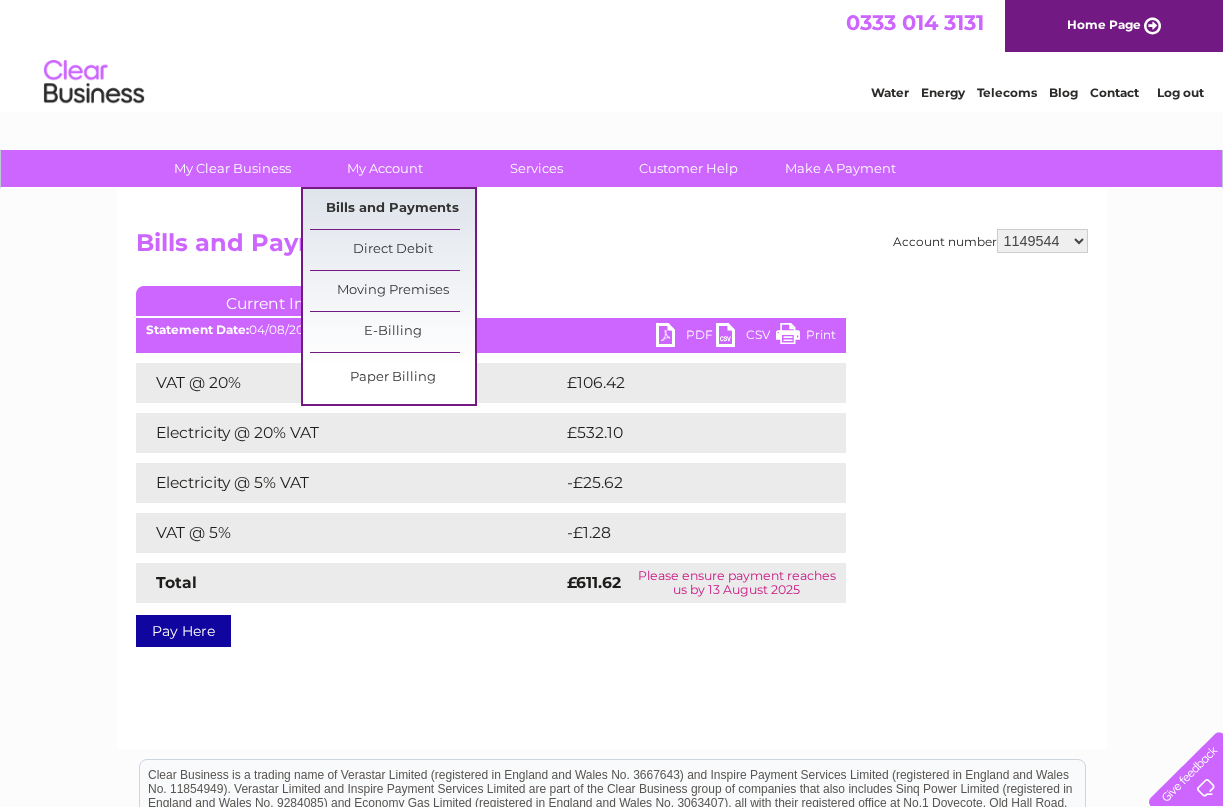 click on "Bills and Payments" at bounding box center (392, 209) 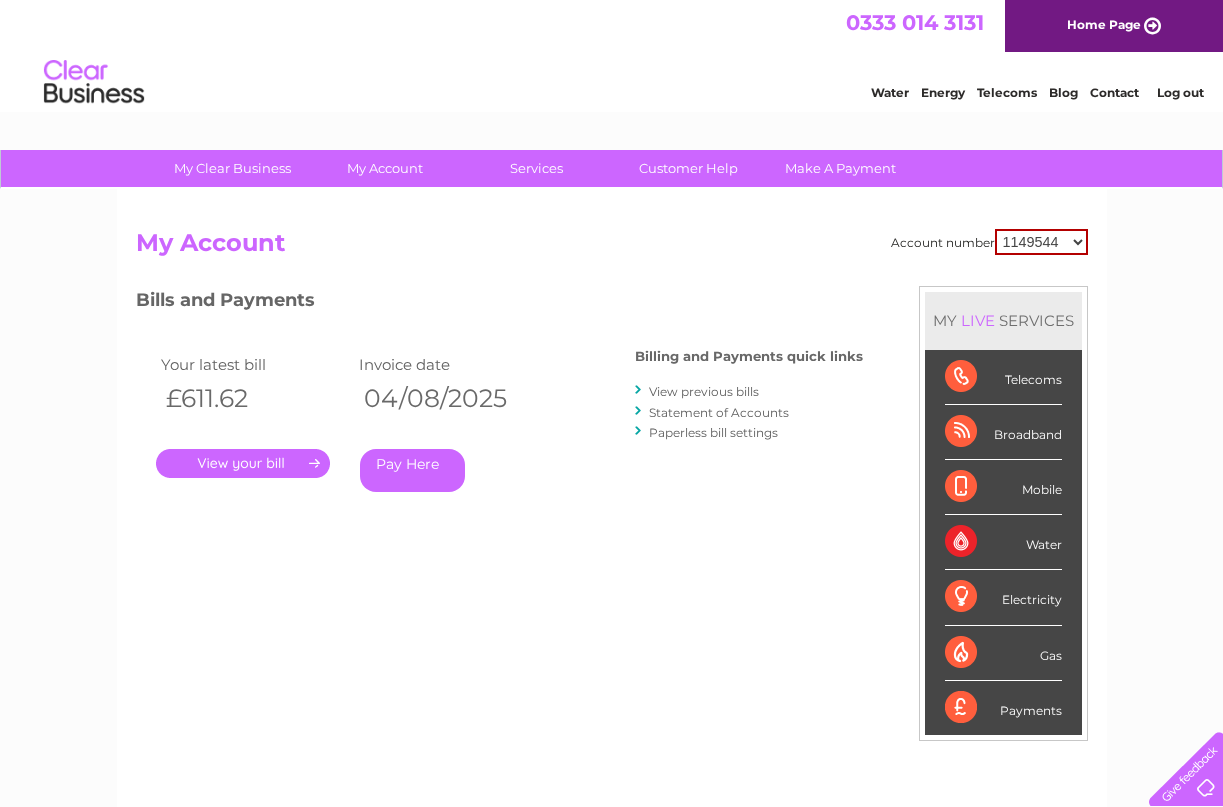 scroll, scrollTop: 0, scrollLeft: 0, axis: both 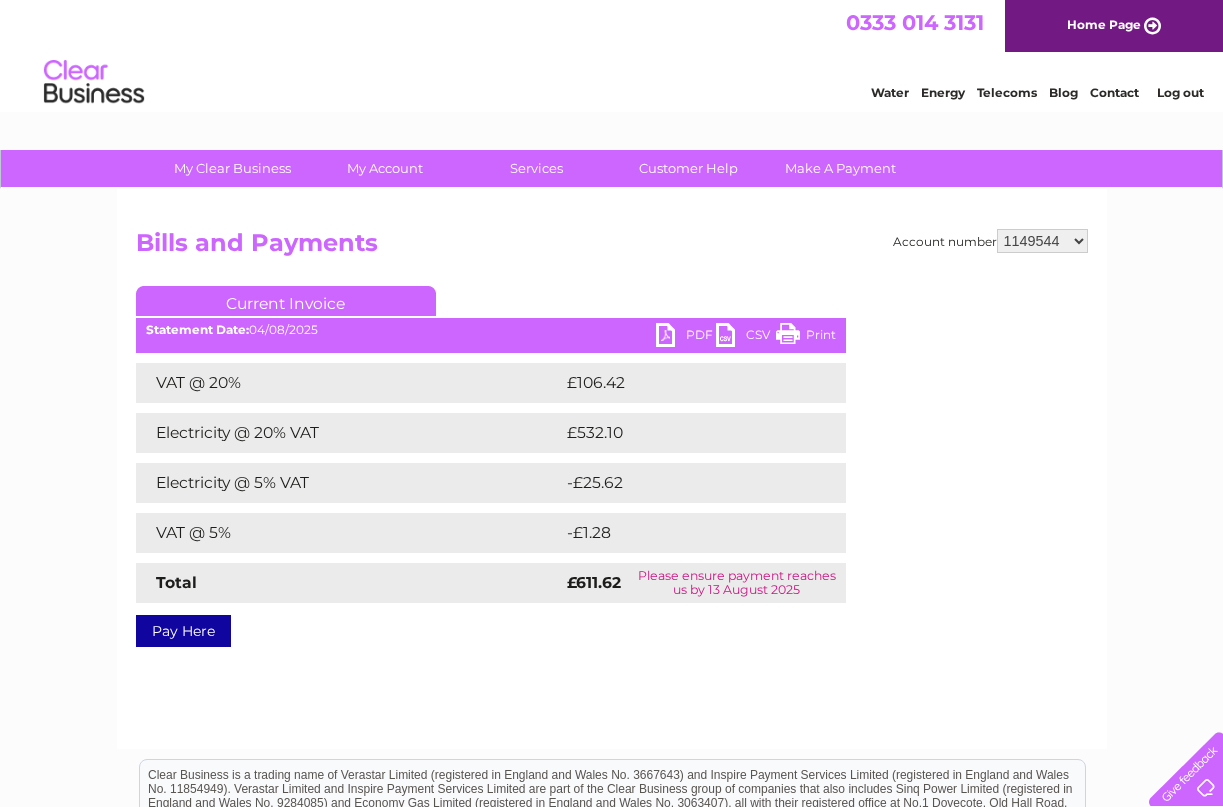 click on "PDF" at bounding box center (686, 337) 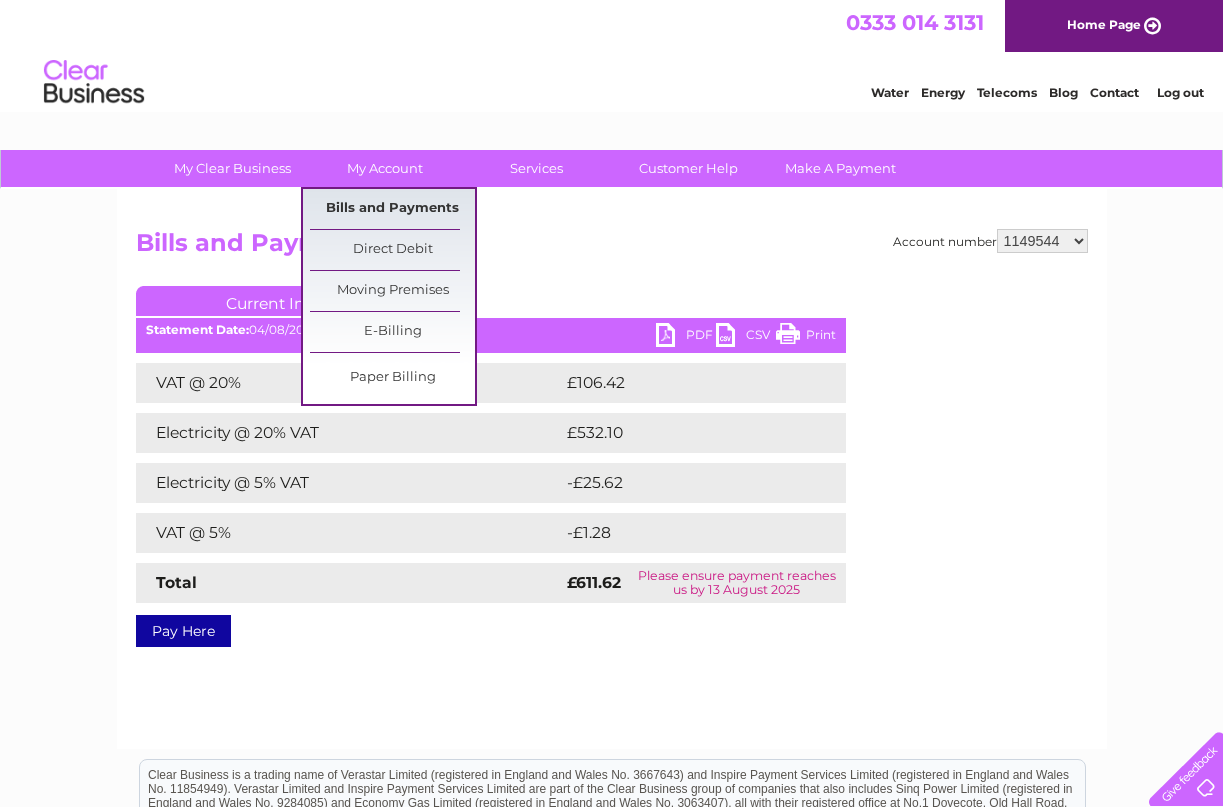 click on "Bills and Payments" at bounding box center (392, 209) 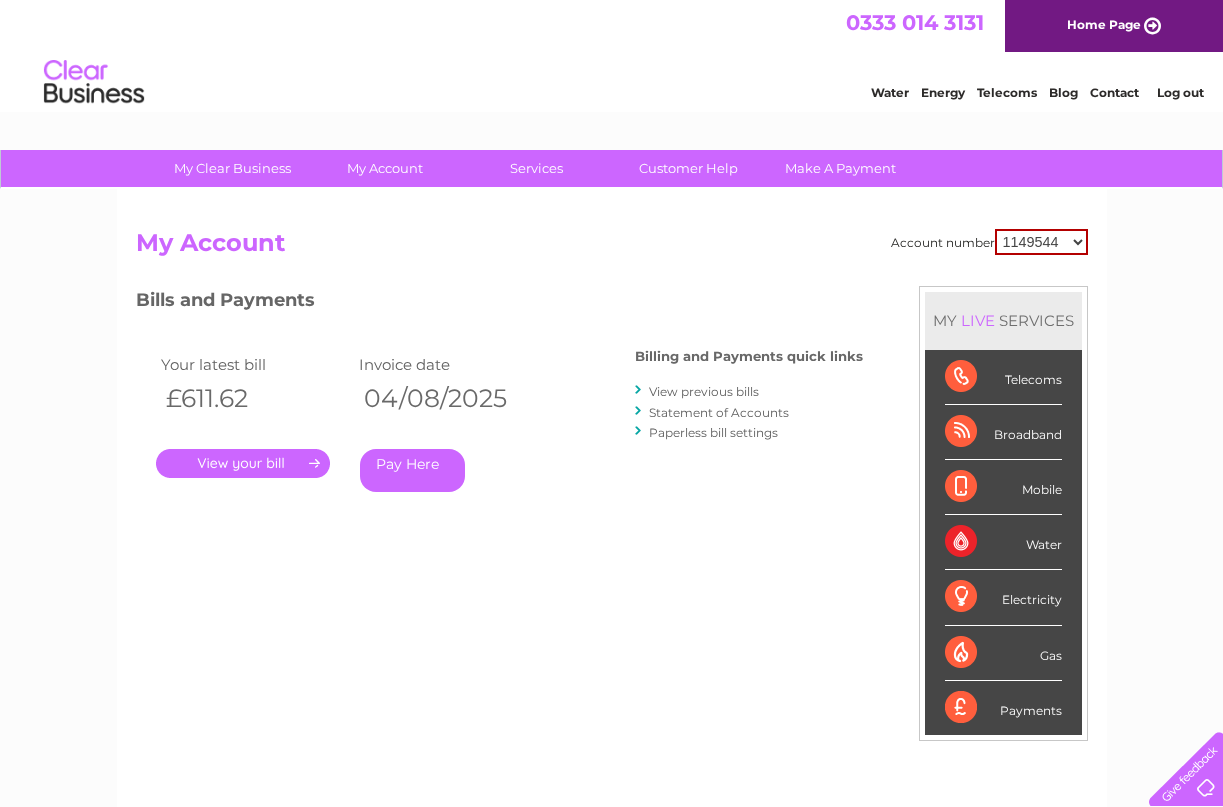 scroll, scrollTop: 0, scrollLeft: 0, axis: both 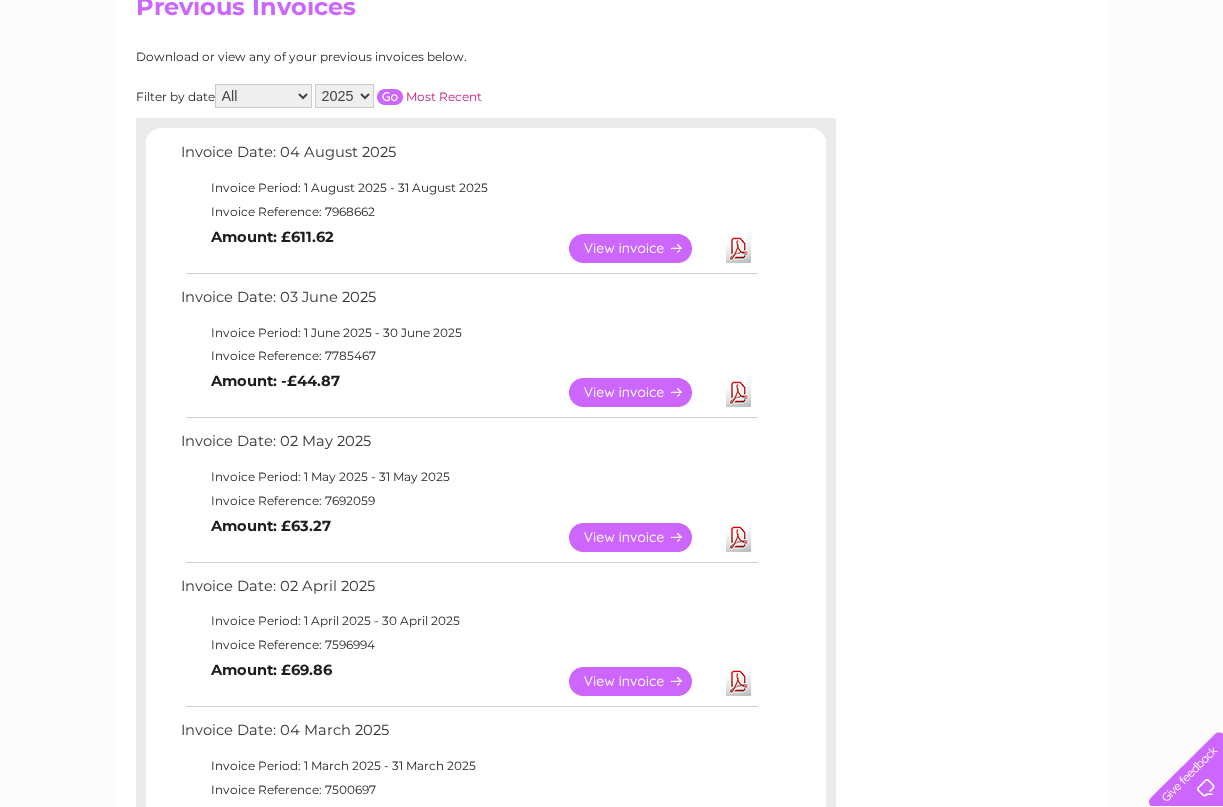click on "Download" at bounding box center [738, 392] 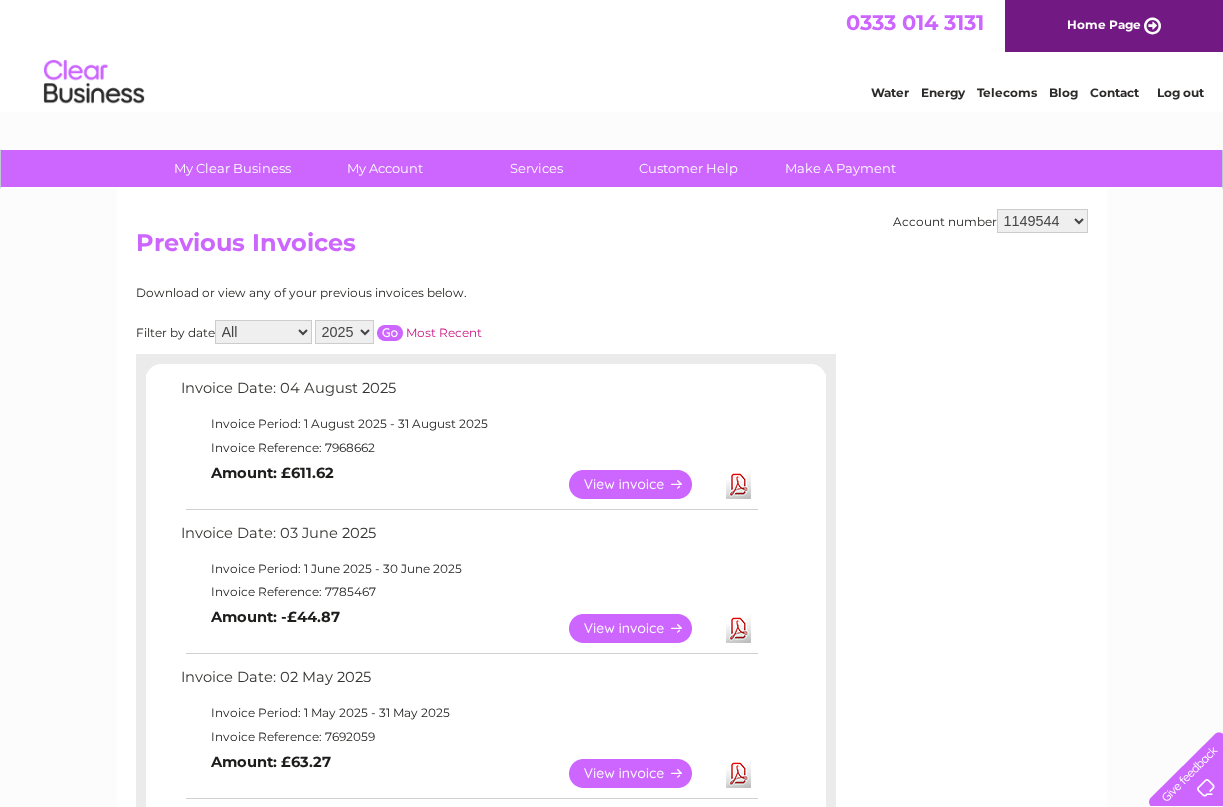 scroll, scrollTop: 0, scrollLeft: 0, axis: both 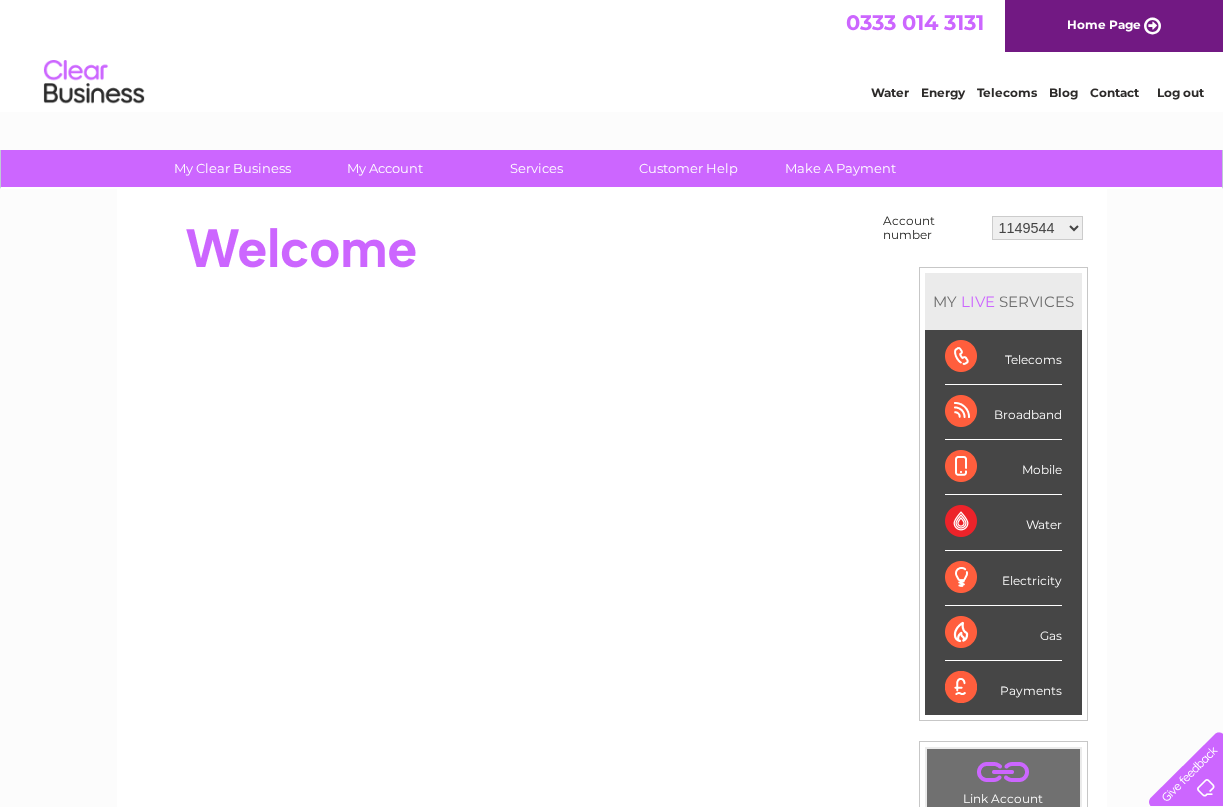 click on "Electricity" at bounding box center [1003, 578] 